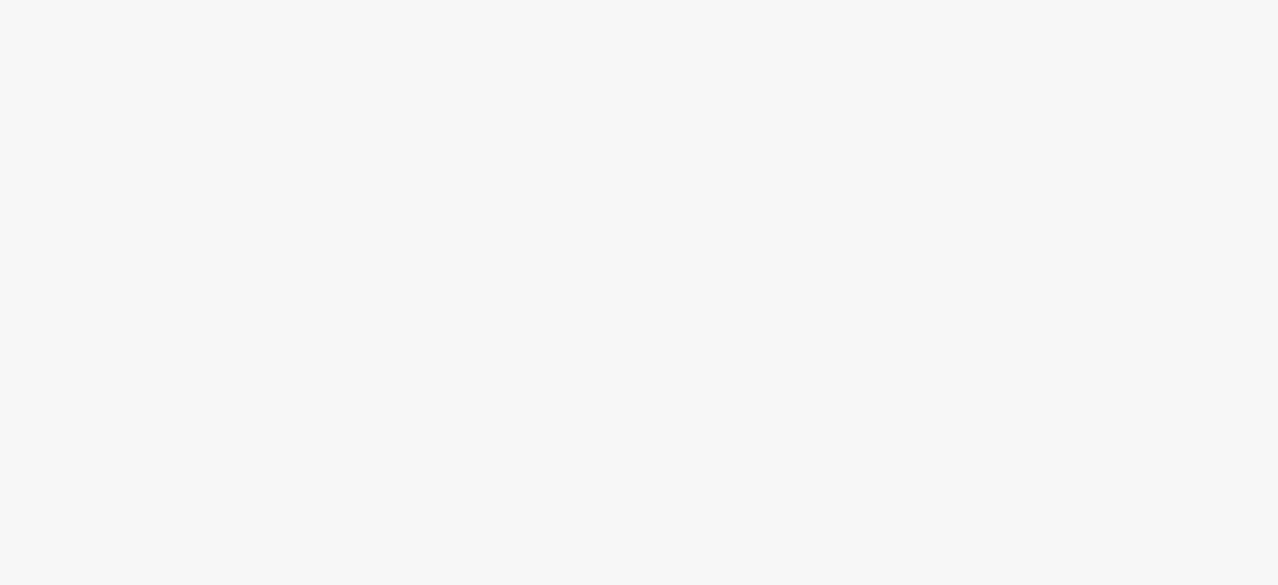 scroll, scrollTop: 0, scrollLeft: 0, axis: both 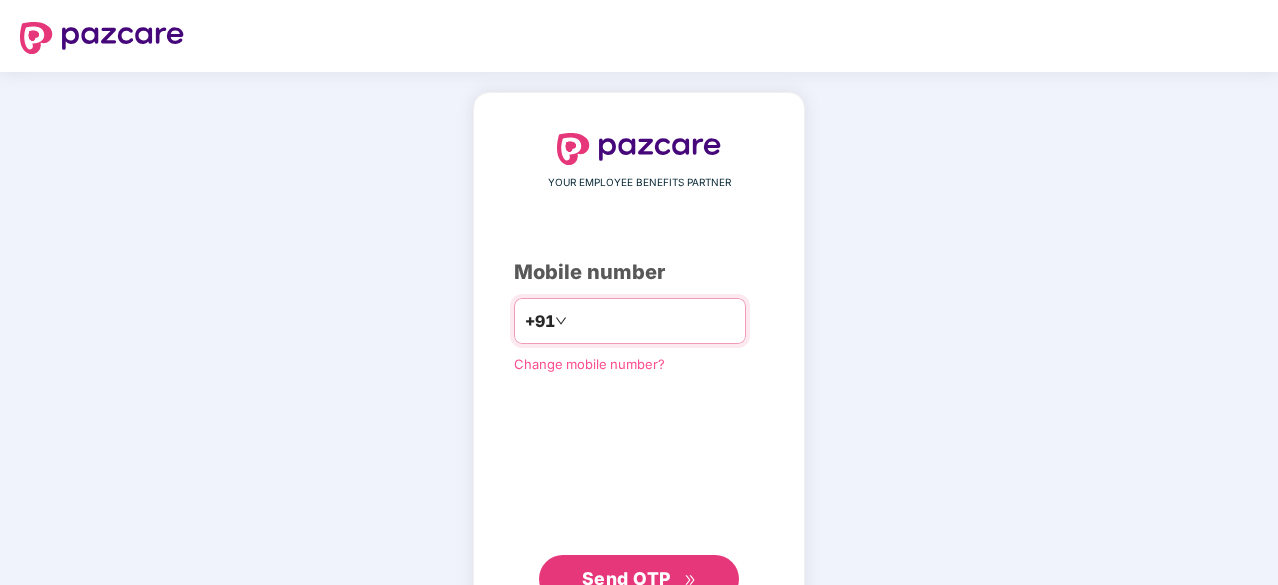 type on "**********" 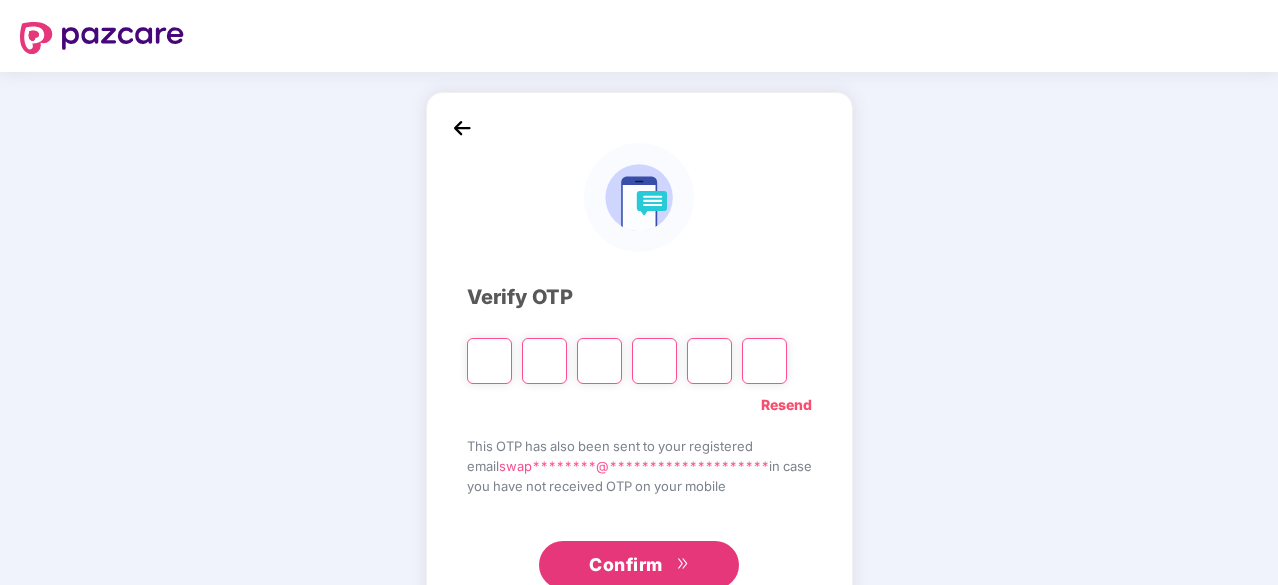 type on "*" 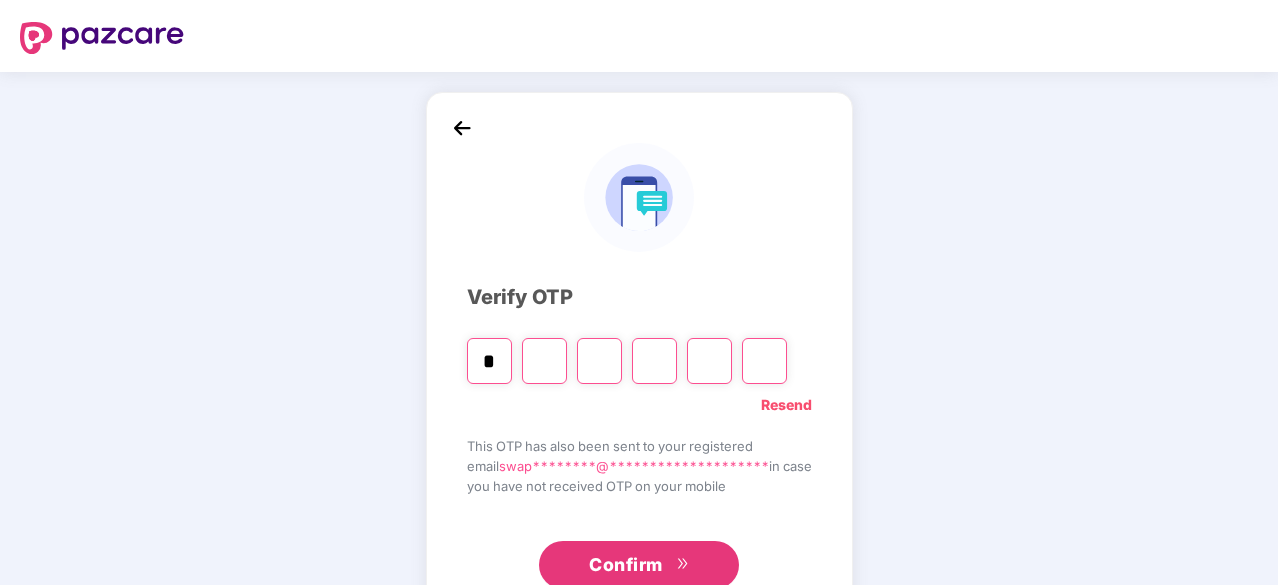 type on "*" 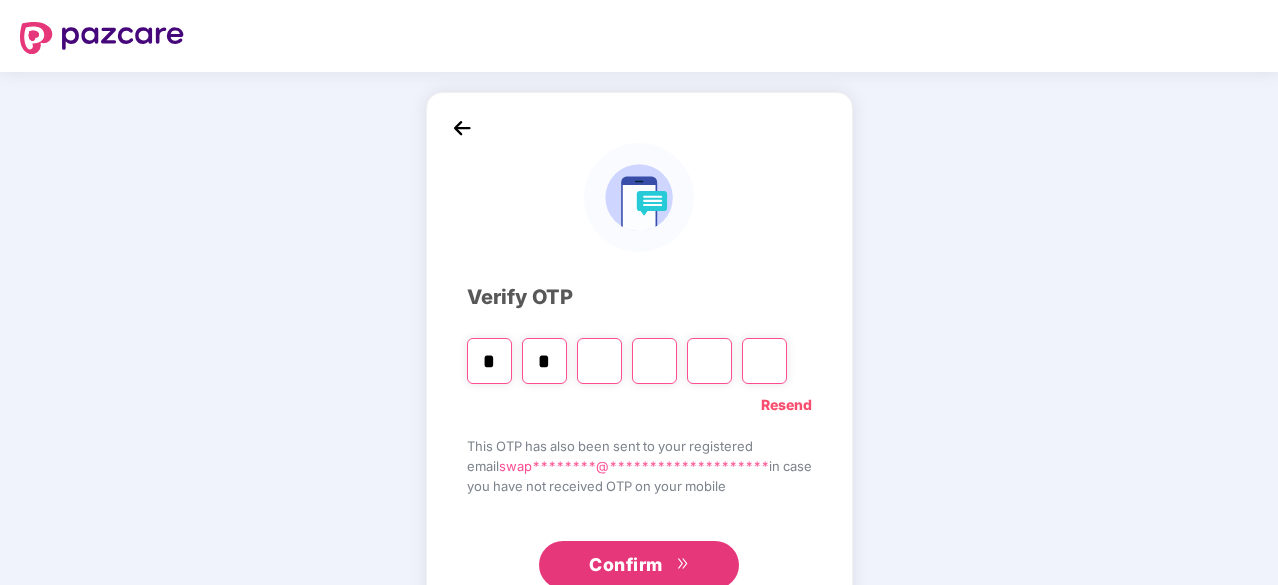 type on "*" 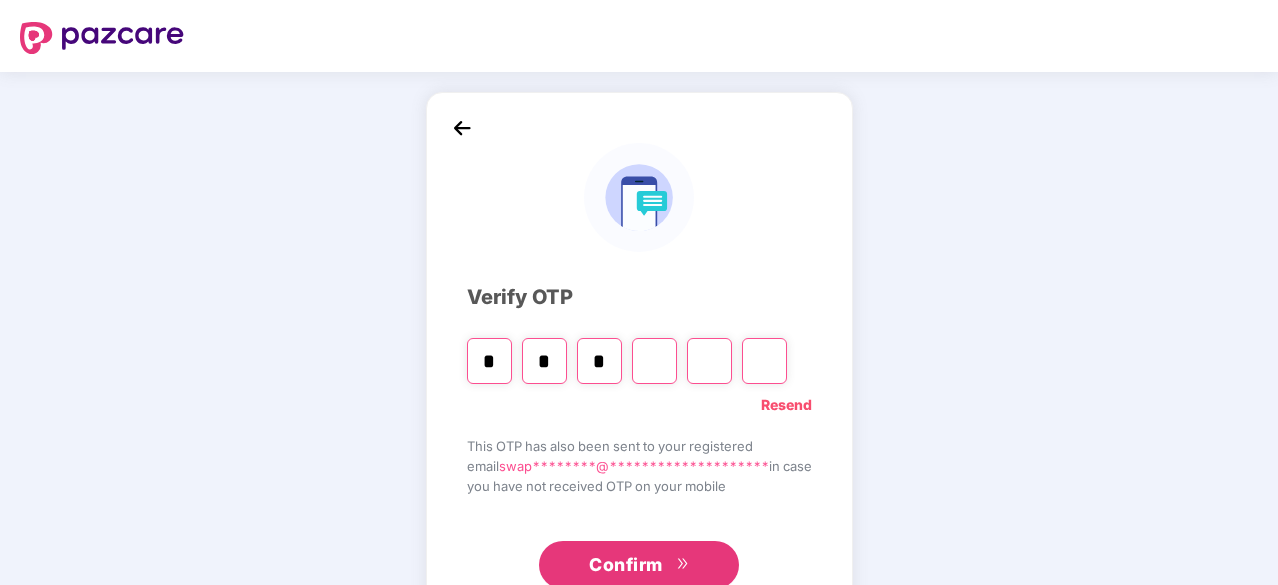 type on "*" 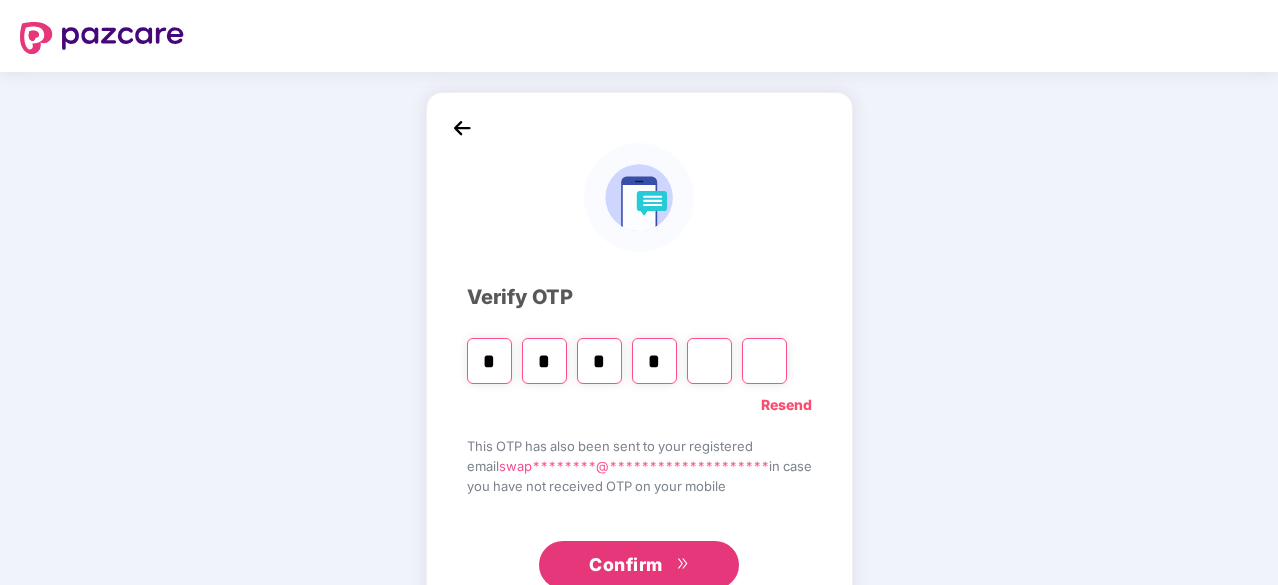 type on "*" 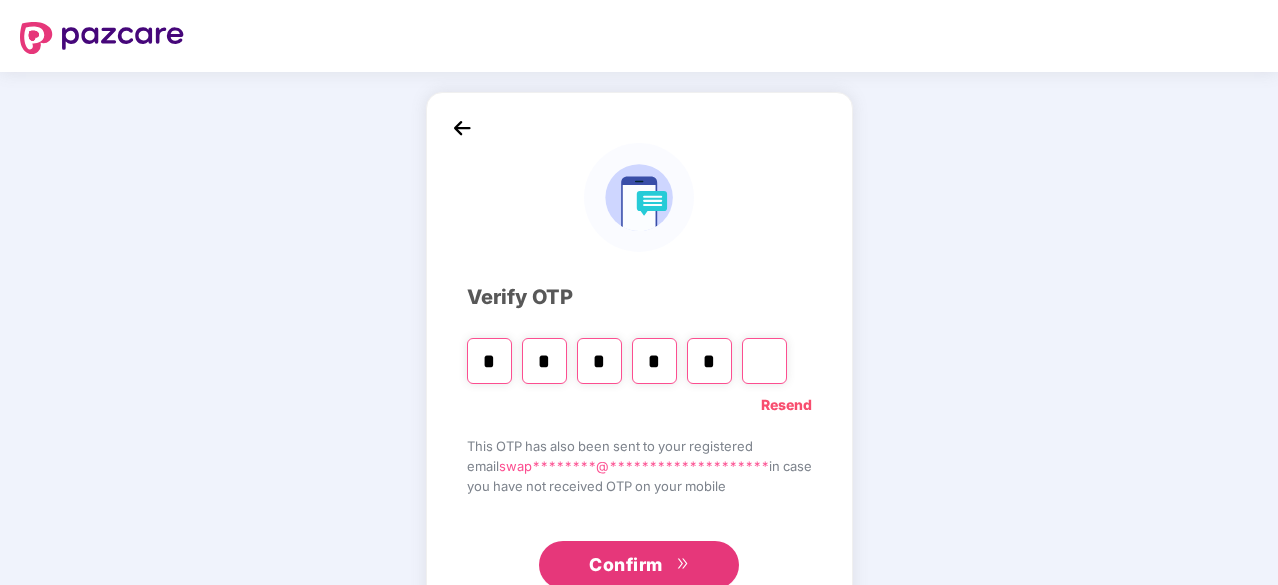 type on "*" 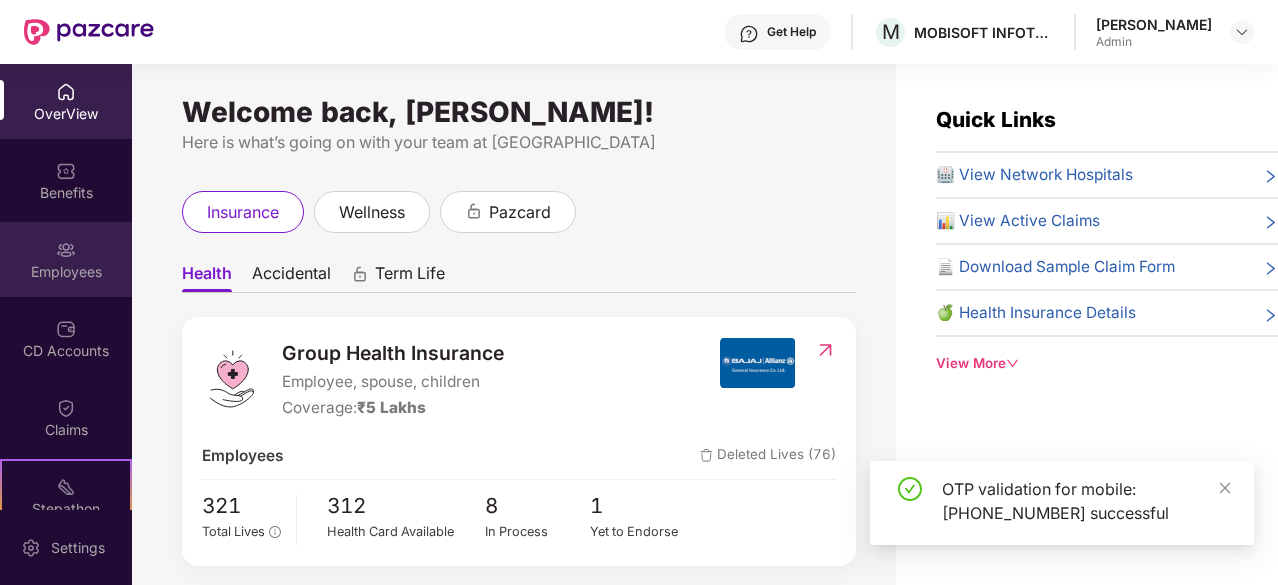click at bounding box center [66, 250] 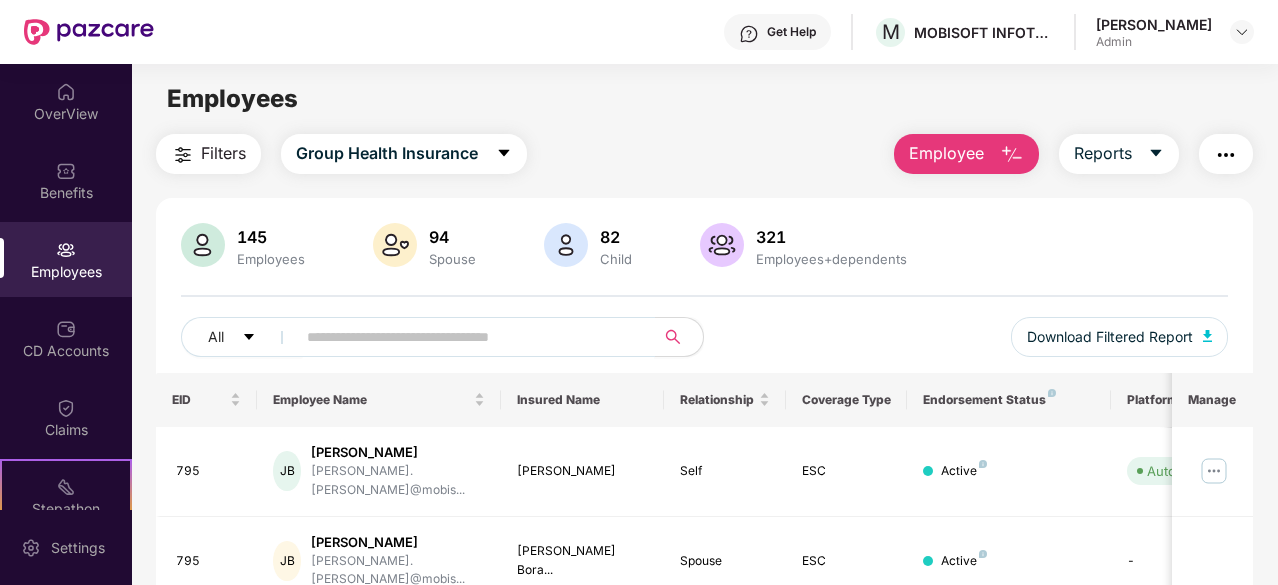 click at bounding box center (467, 337) 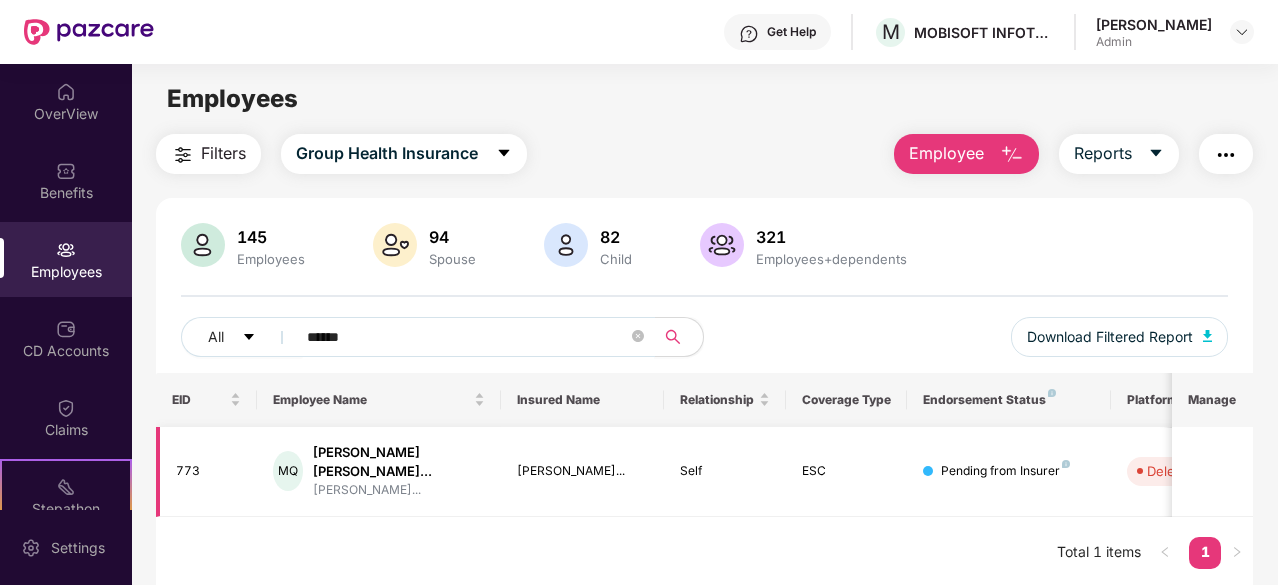 scroll, scrollTop: 64, scrollLeft: 0, axis: vertical 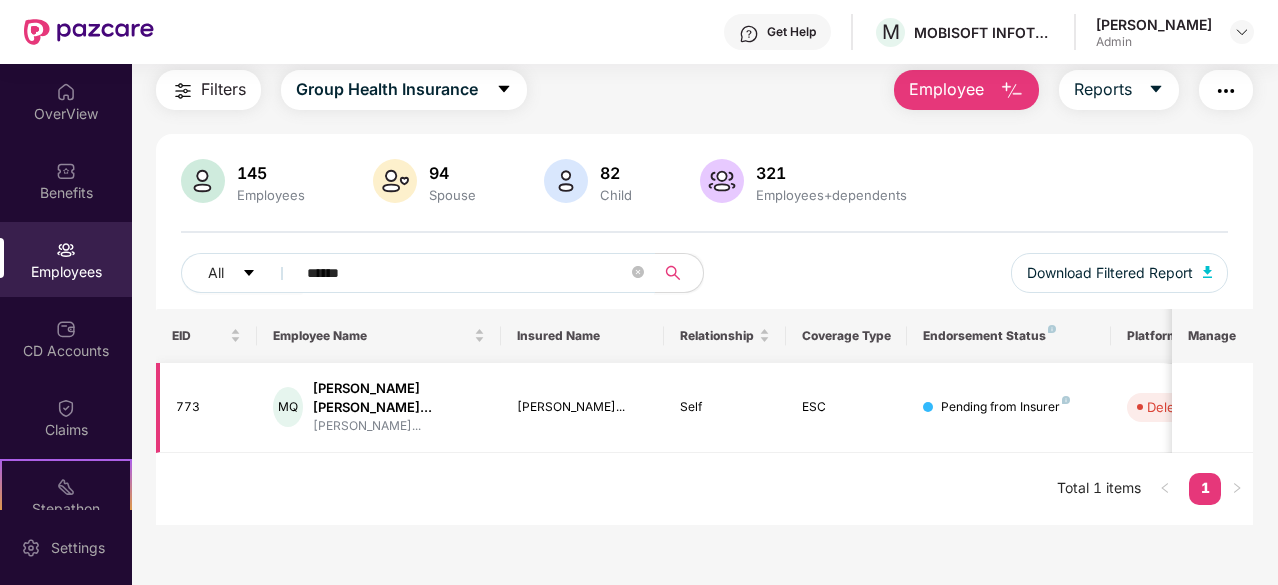 type on "******" 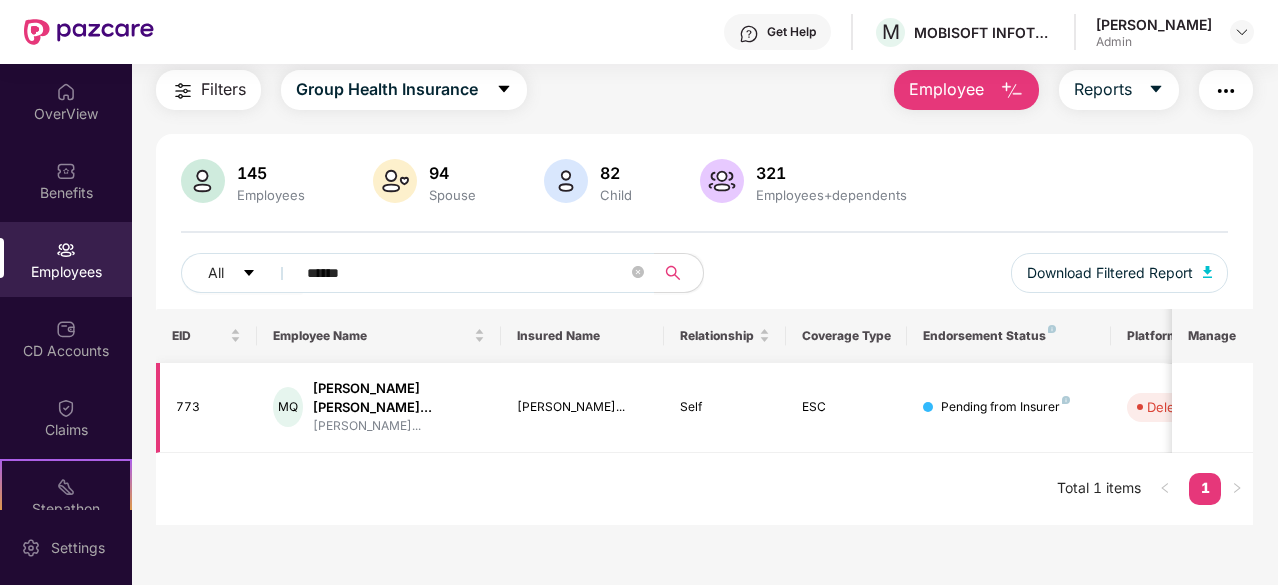 click on "Pending from Insurer" at bounding box center [1005, 407] 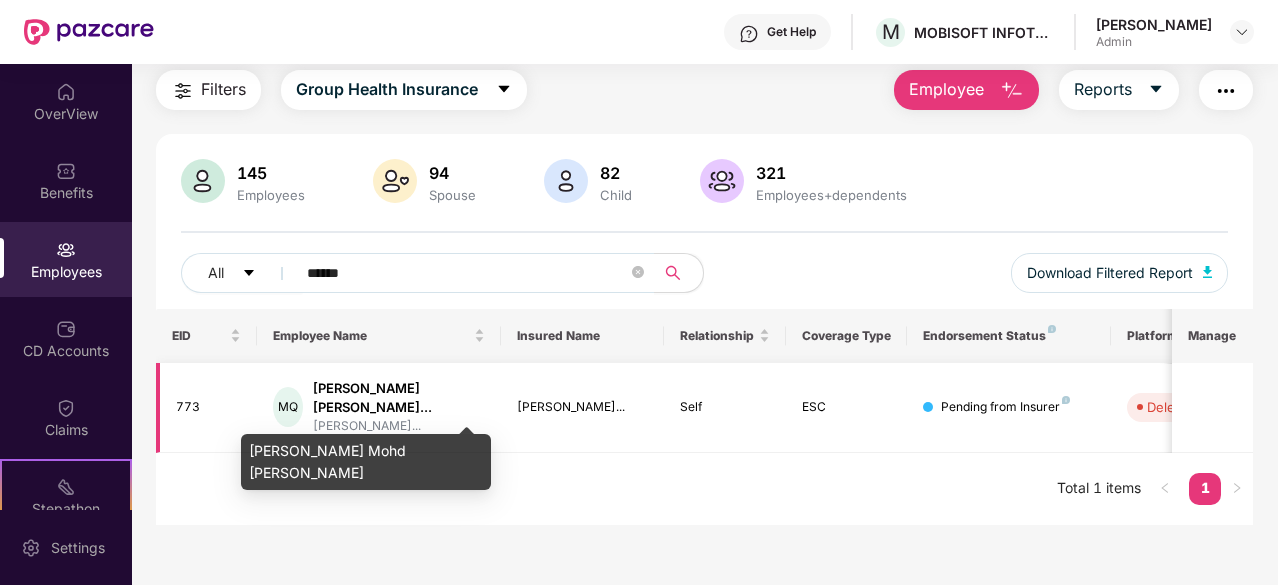 click on "Mohd Rayyan Mohd Sarta..." at bounding box center (399, 398) 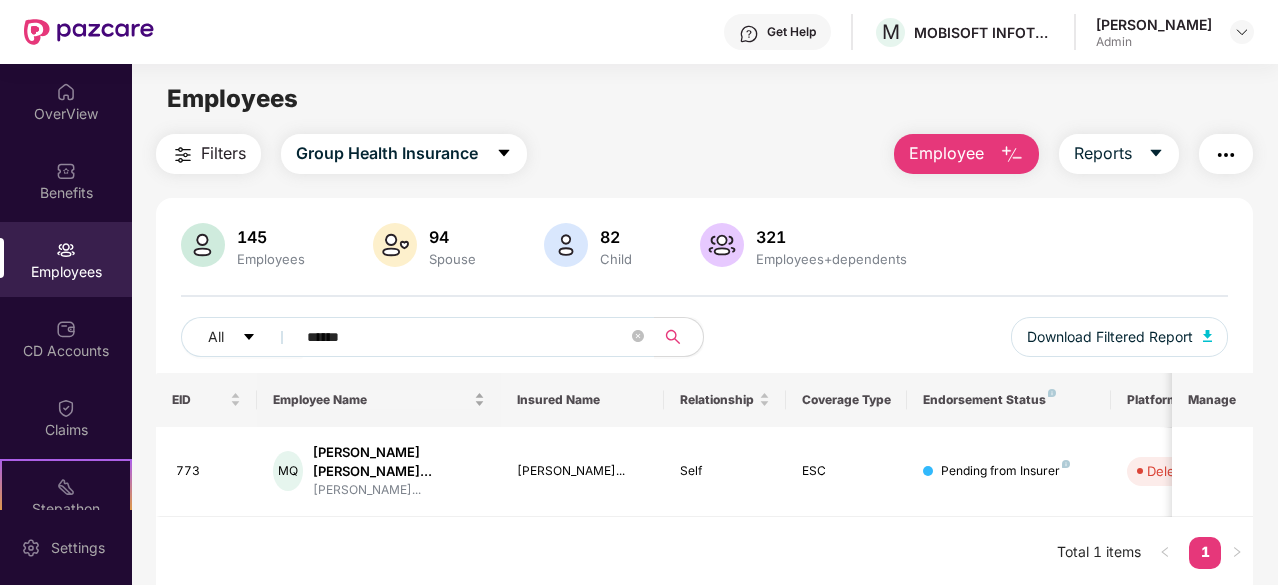 scroll, scrollTop: 64, scrollLeft: 0, axis: vertical 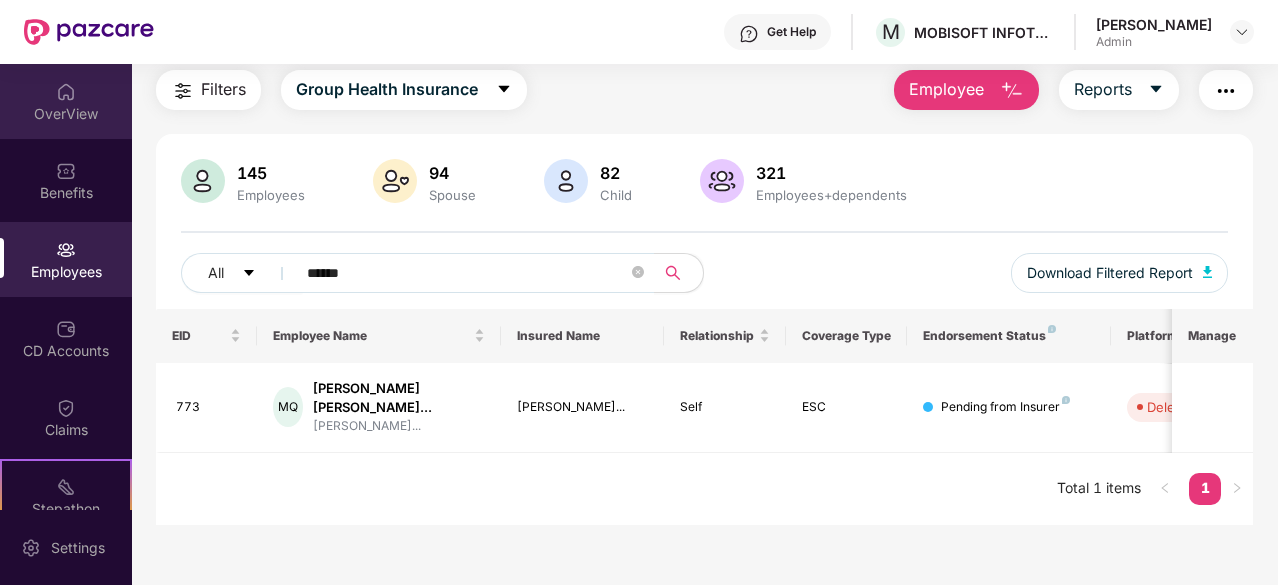 click on "OverView" at bounding box center (66, 114) 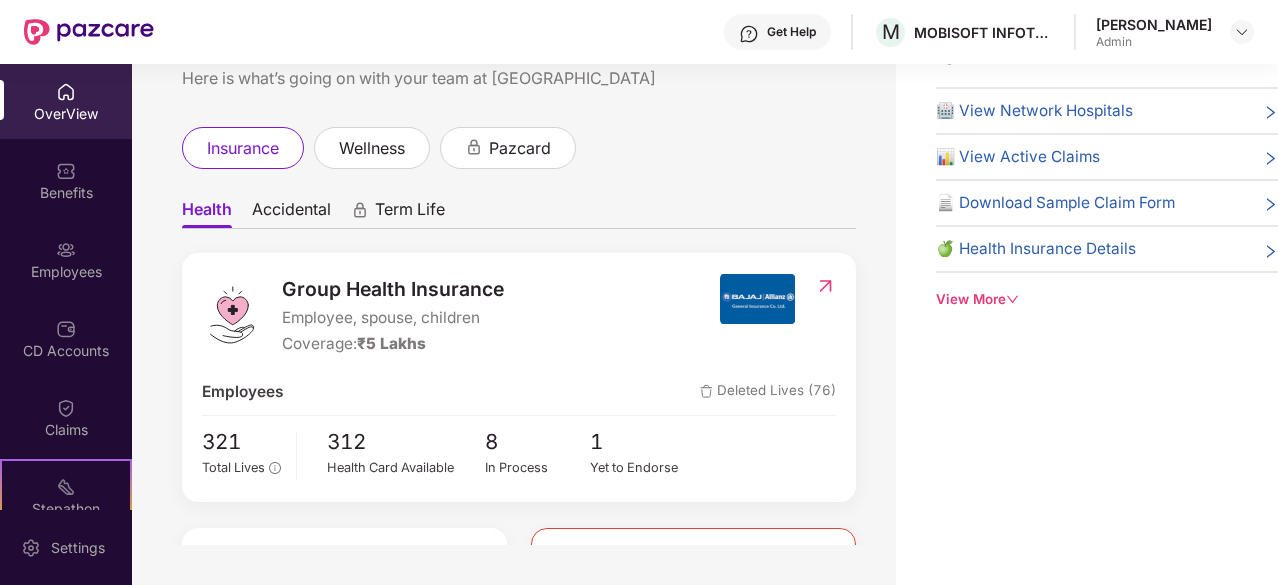 scroll, scrollTop: 0, scrollLeft: 0, axis: both 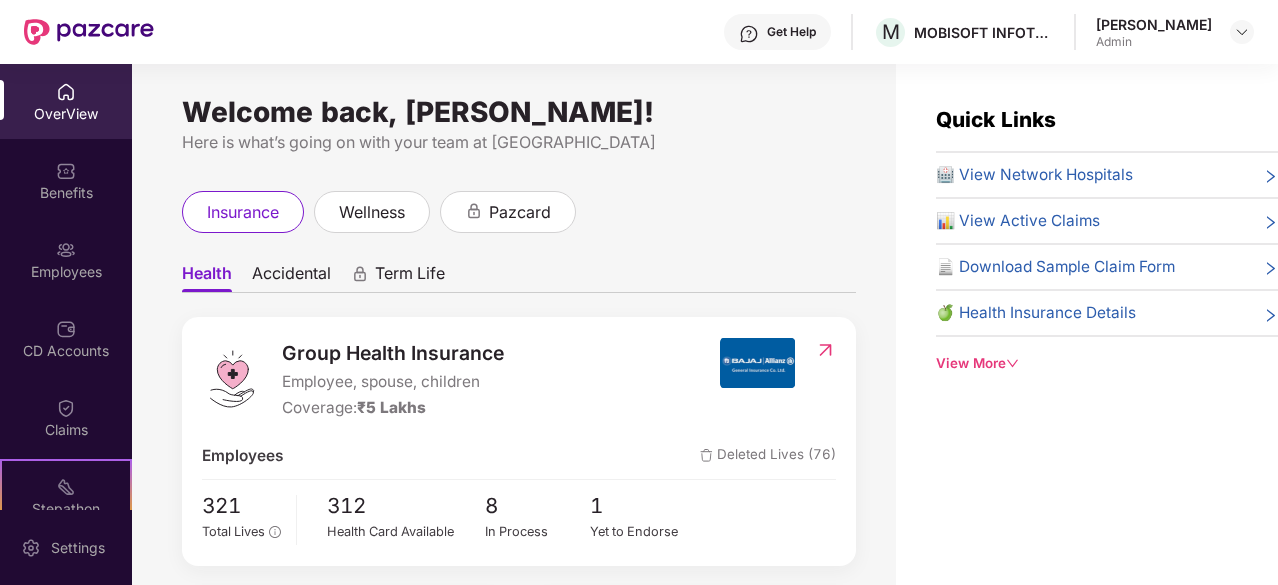 click on "Group Health Insurance" at bounding box center (393, 353) 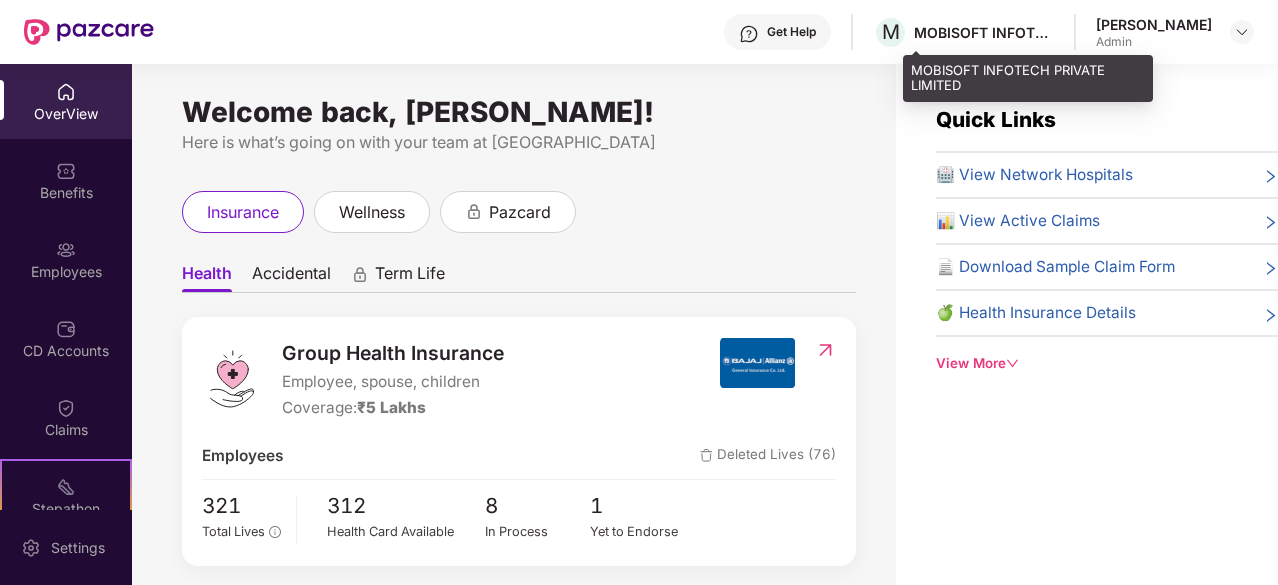 click on "MOBISOFT INFOTECH PRIVATE LIMITED" at bounding box center [984, 32] 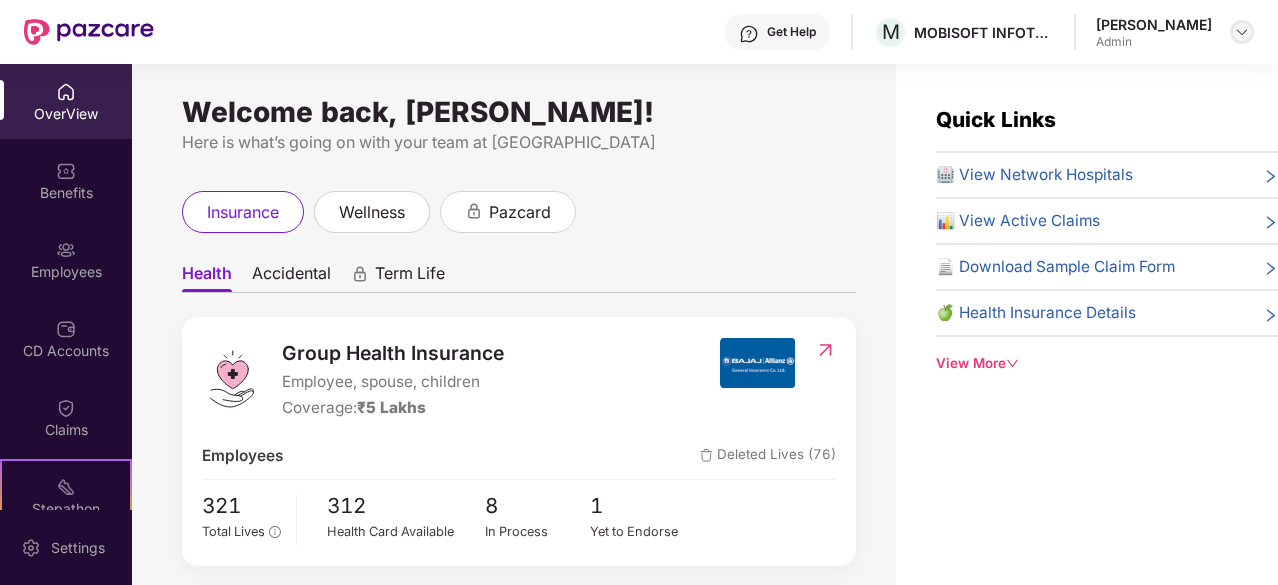 click at bounding box center (1242, 32) 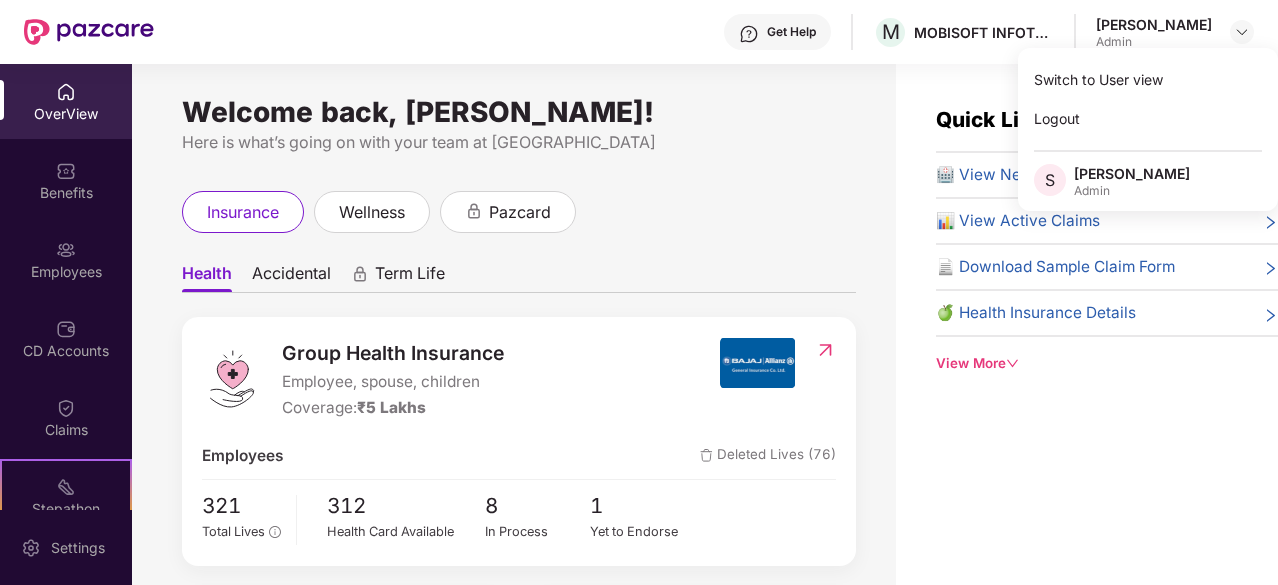 click on "insurance   wellness   pazcard" at bounding box center (519, 212) 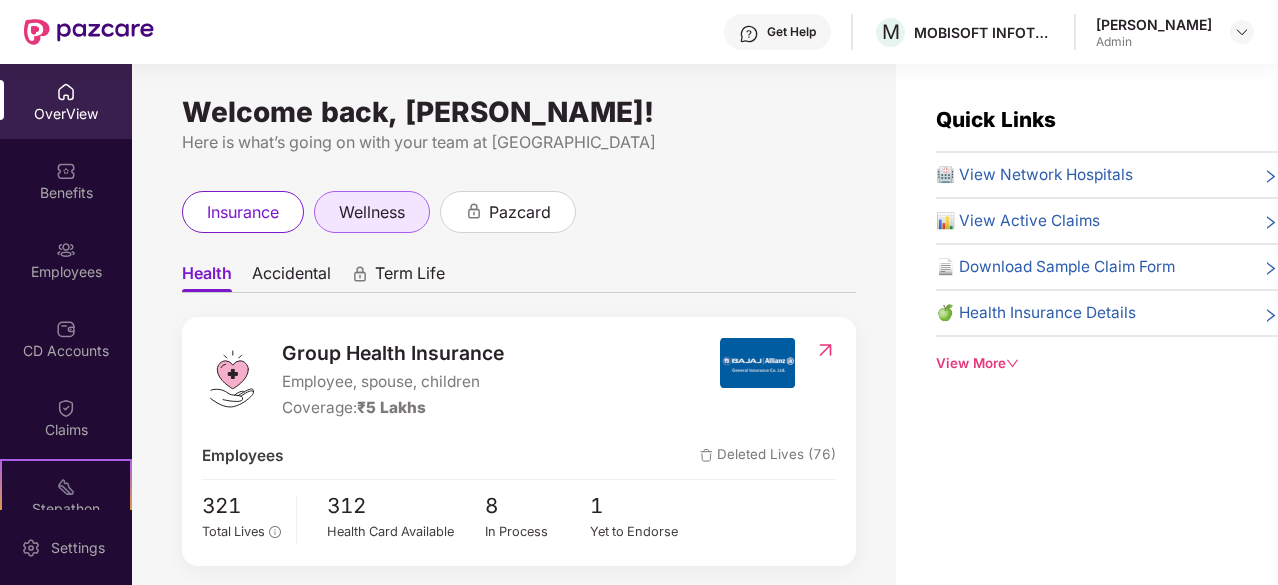 click on "wellness" at bounding box center (372, 212) 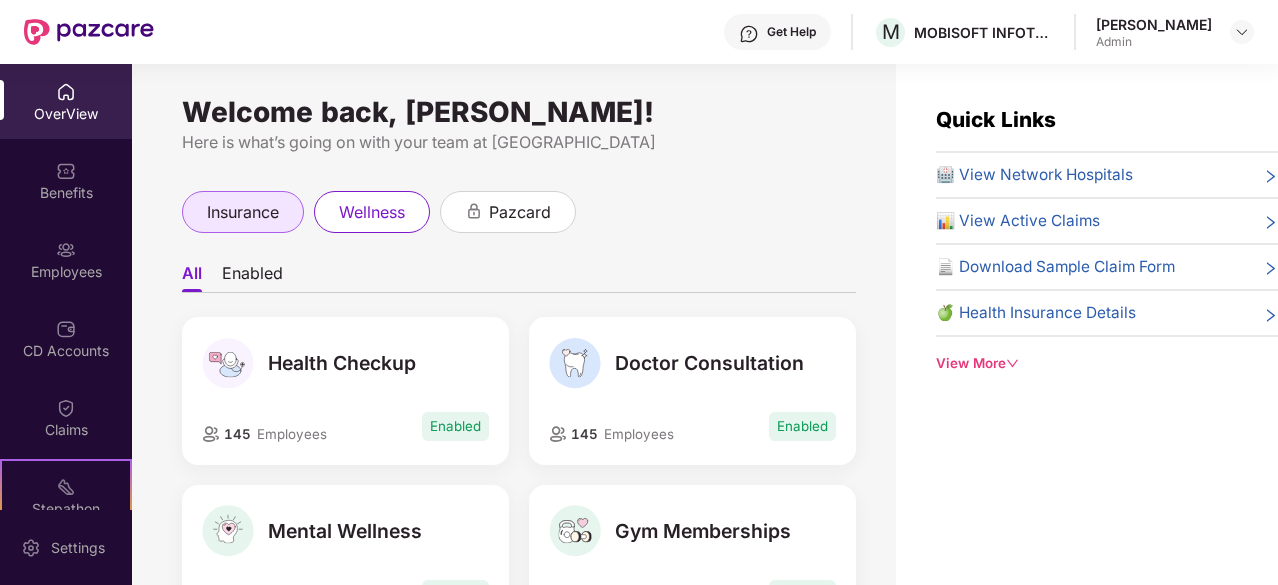 click on "insurance" at bounding box center (243, 212) 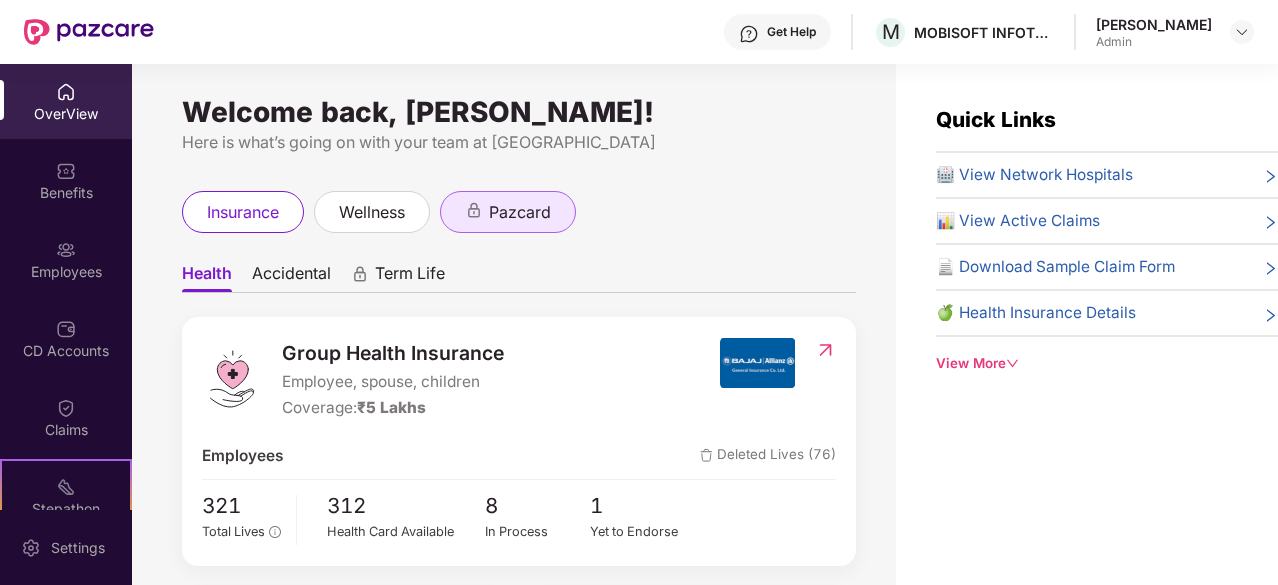 click on "pazcard" at bounding box center (520, 212) 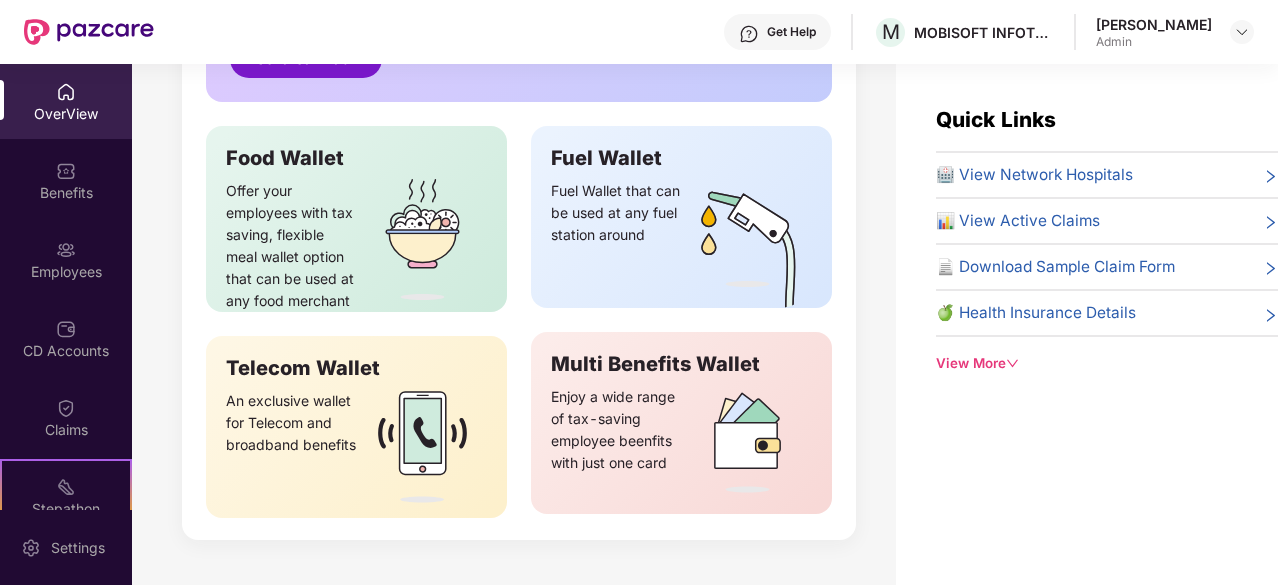 scroll, scrollTop: 23, scrollLeft: 0, axis: vertical 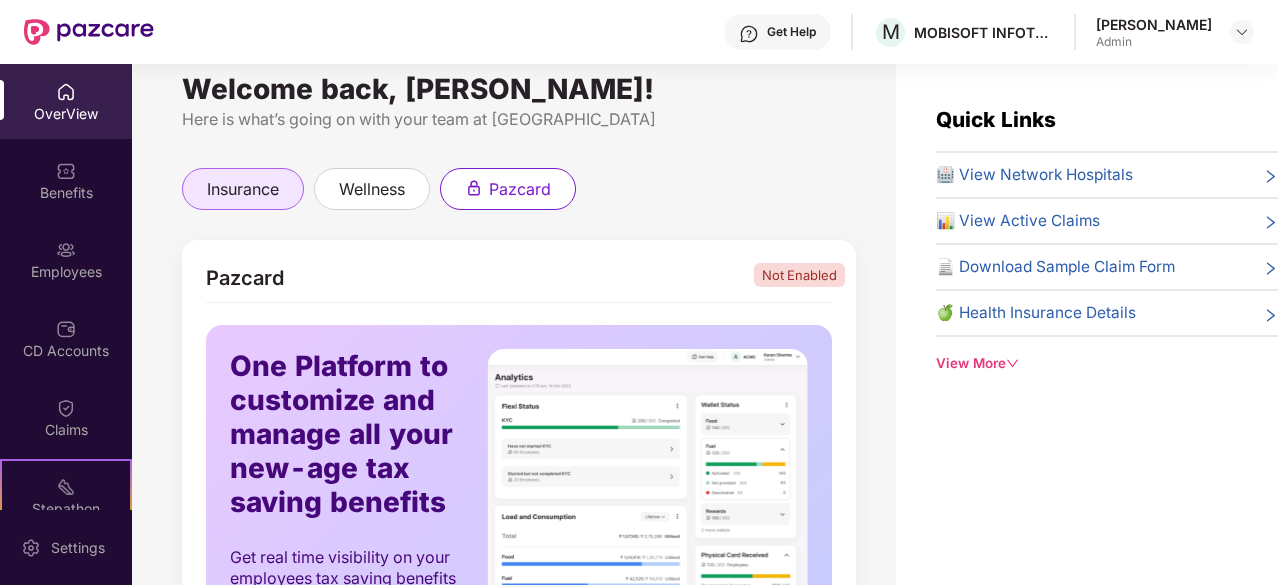 click on "insurance" at bounding box center [243, 189] 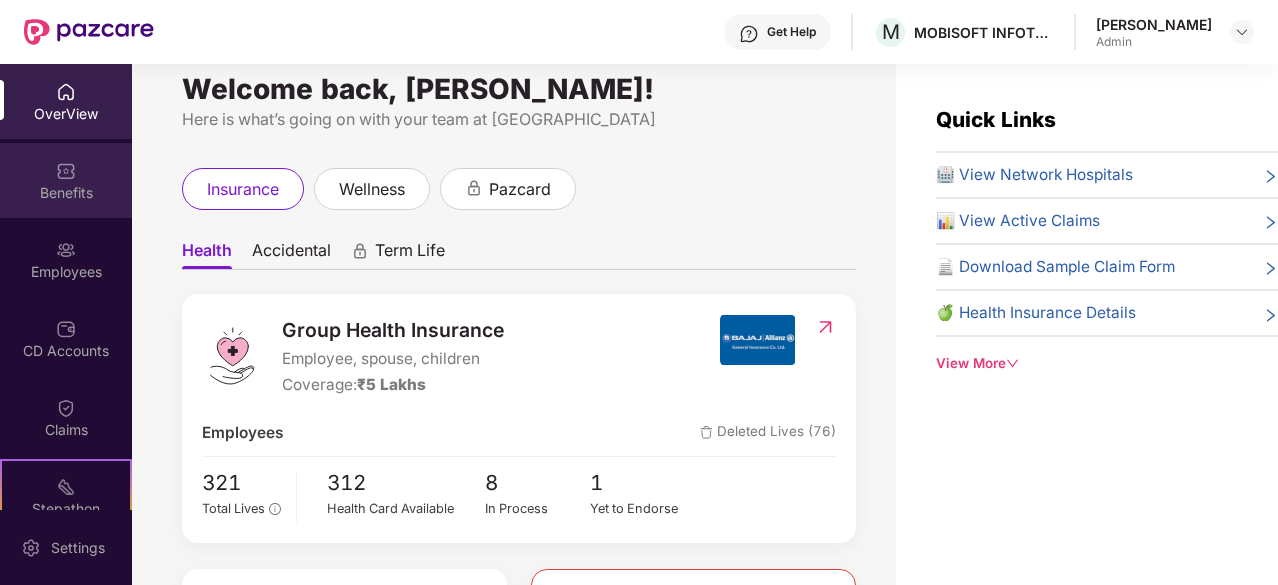 click on "Benefits" at bounding box center [66, 180] 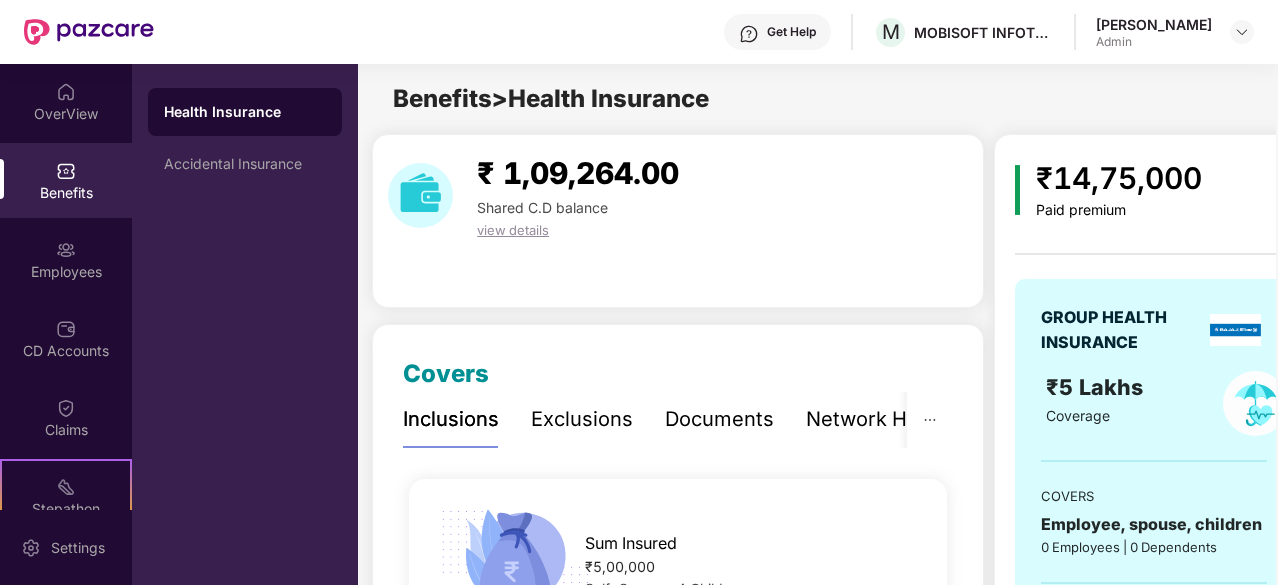 scroll, scrollTop: 400, scrollLeft: 0, axis: vertical 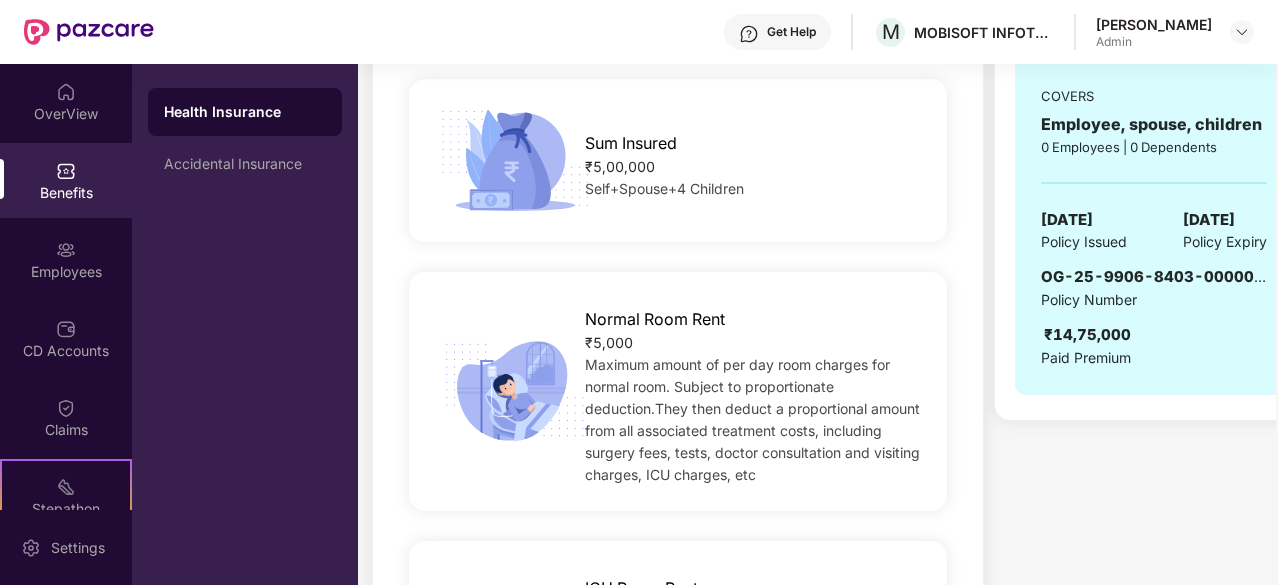 click on "OG-25-9906-8403-00000301" at bounding box center (1154, 277) 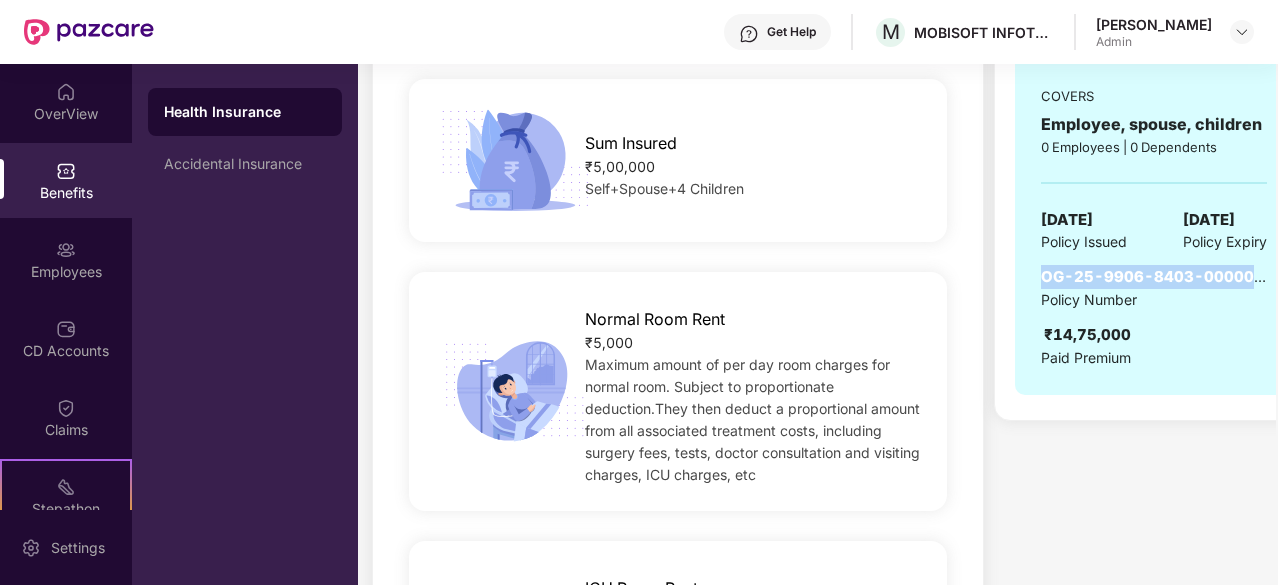 scroll, scrollTop: 0, scrollLeft: 38, axis: horizontal 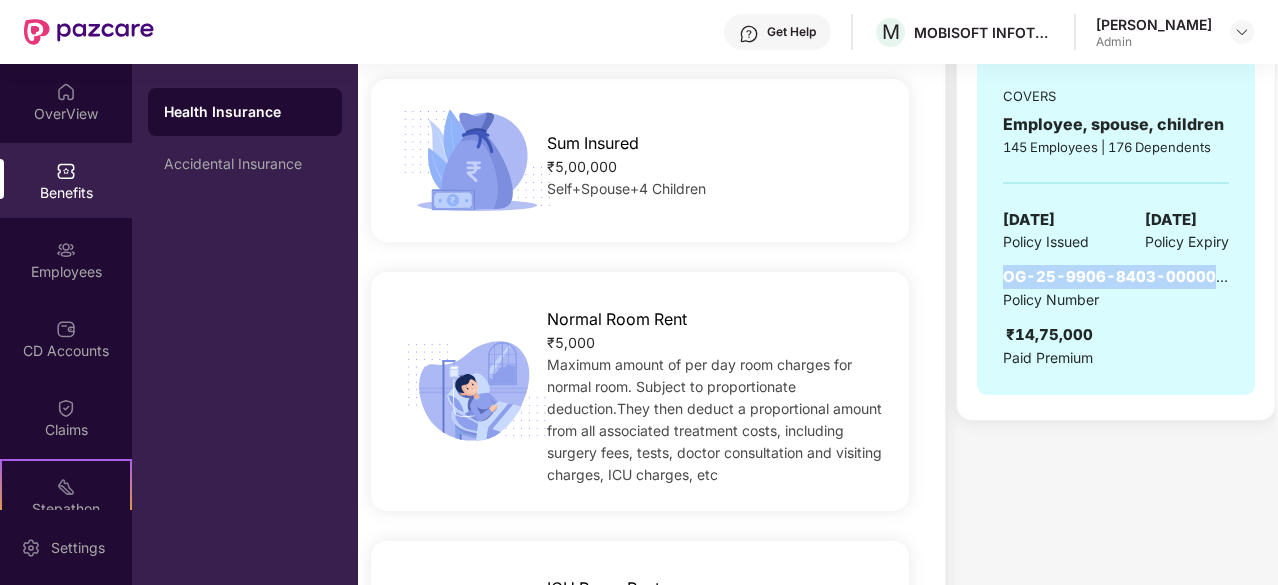 drag, startPoint x: 1052, startPoint y: 275, endPoint x: 1279, endPoint y: 282, distance: 227.10791 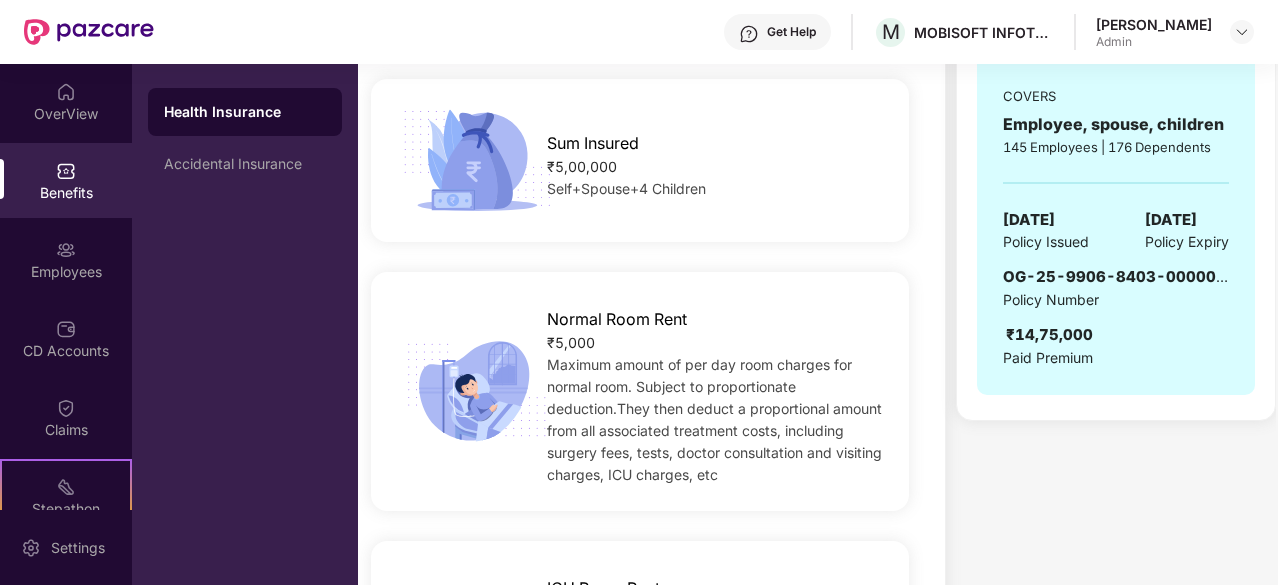 click on "OG-25-9906-8403-00000301 Policy Number ₹14,75,000 Paid Premium" at bounding box center (1116, 316) 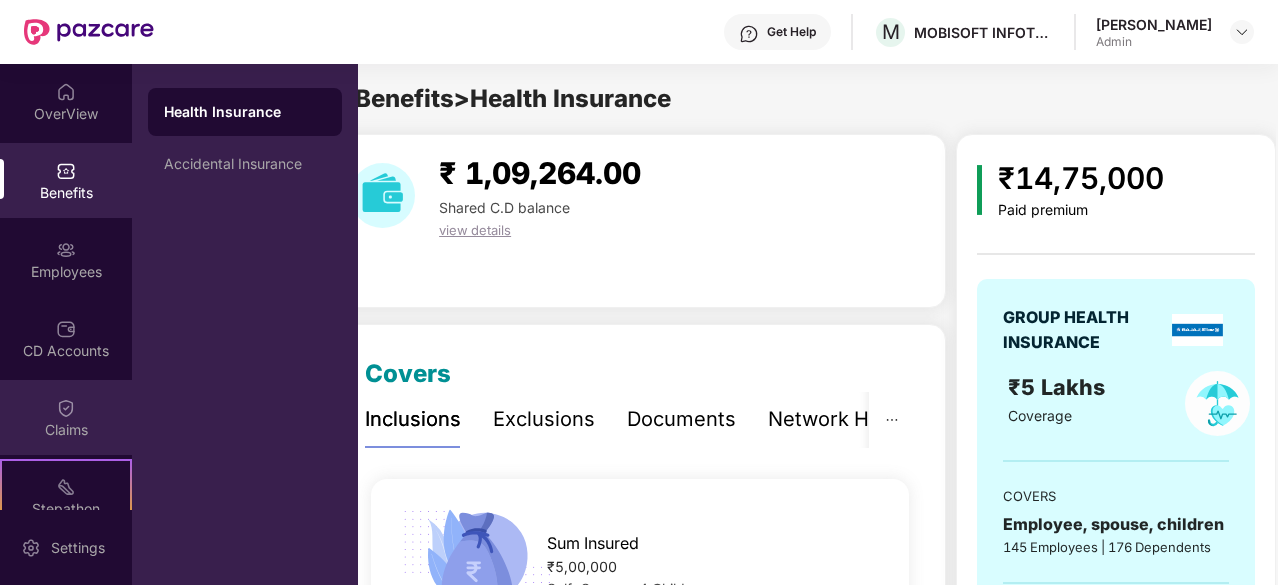 scroll, scrollTop: 185, scrollLeft: 0, axis: vertical 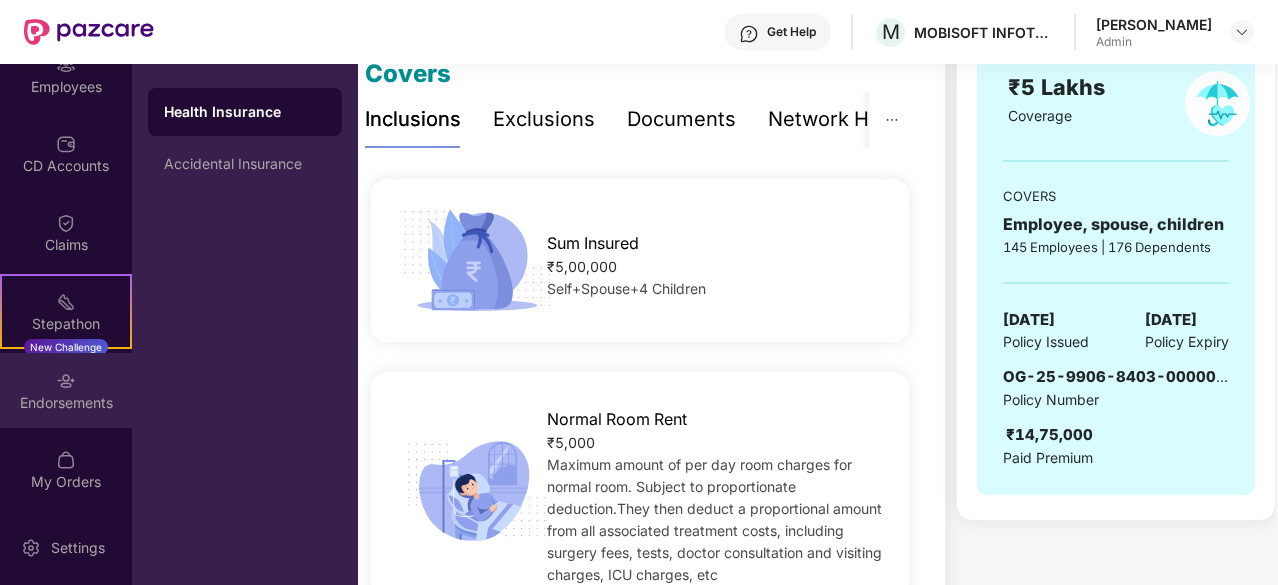 click on "Endorsements" at bounding box center (66, 403) 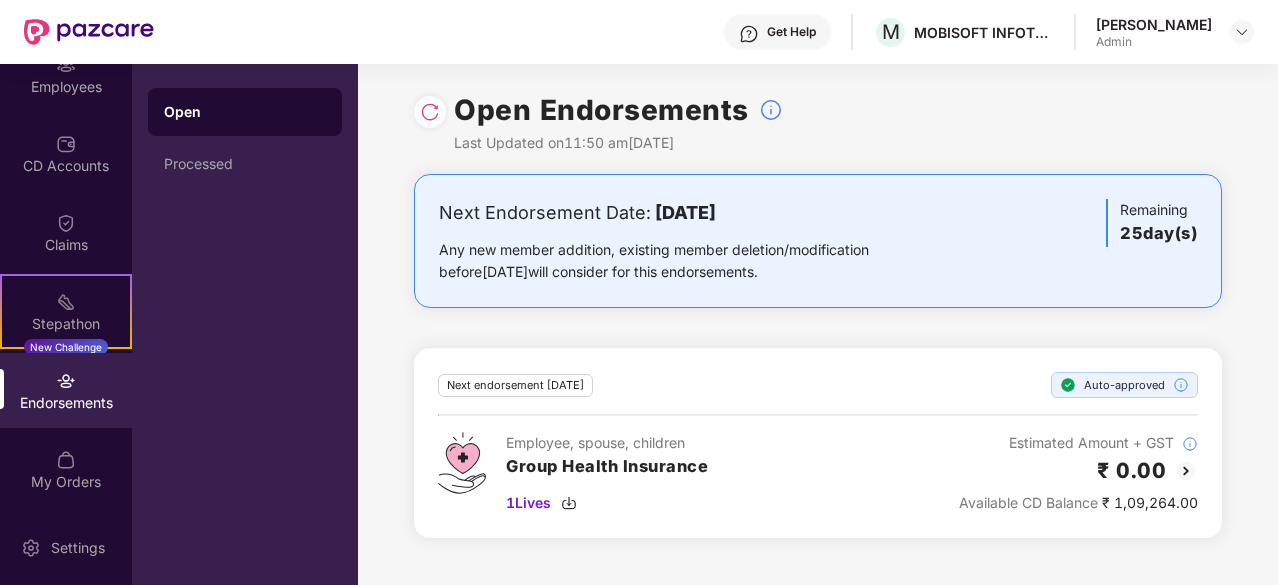 scroll, scrollTop: 0, scrollLeft: 0, axis: both 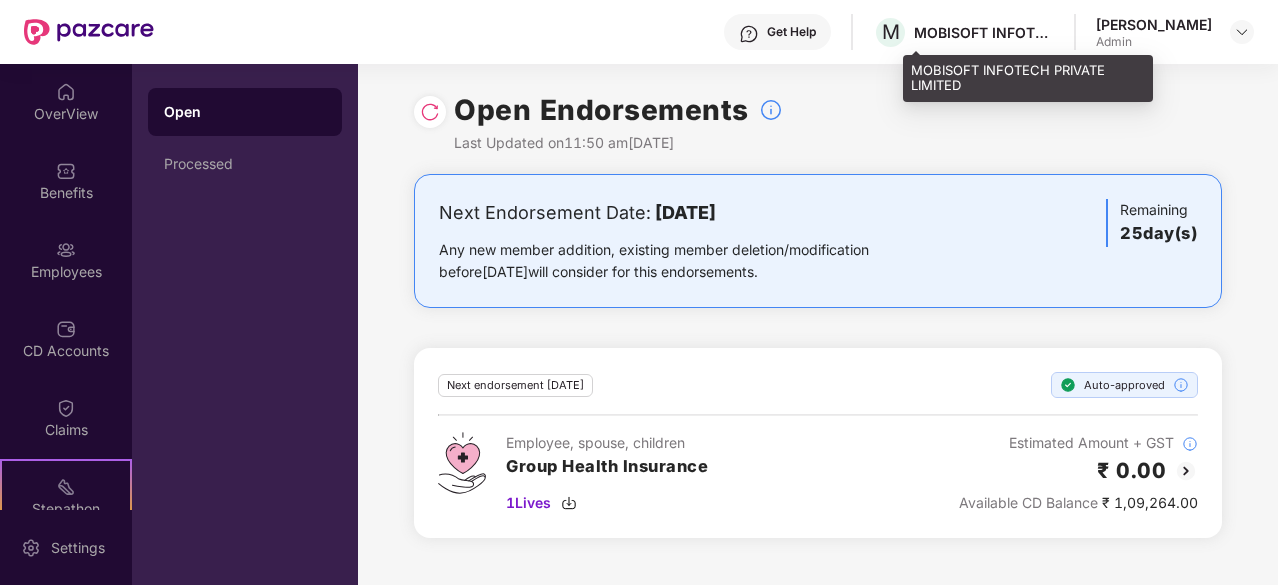 click on "MOBISOFT INFOTECH PRIVATE LIMITED" at bounding box center (984, 32) 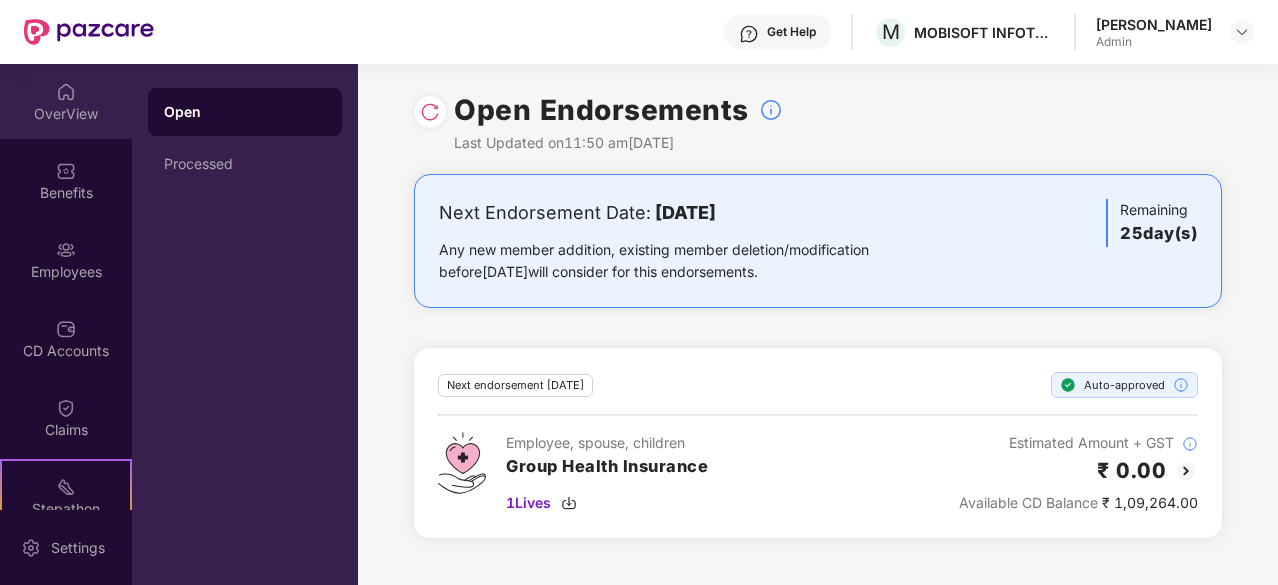 click on "OverView" at bounding box center (66, 114) 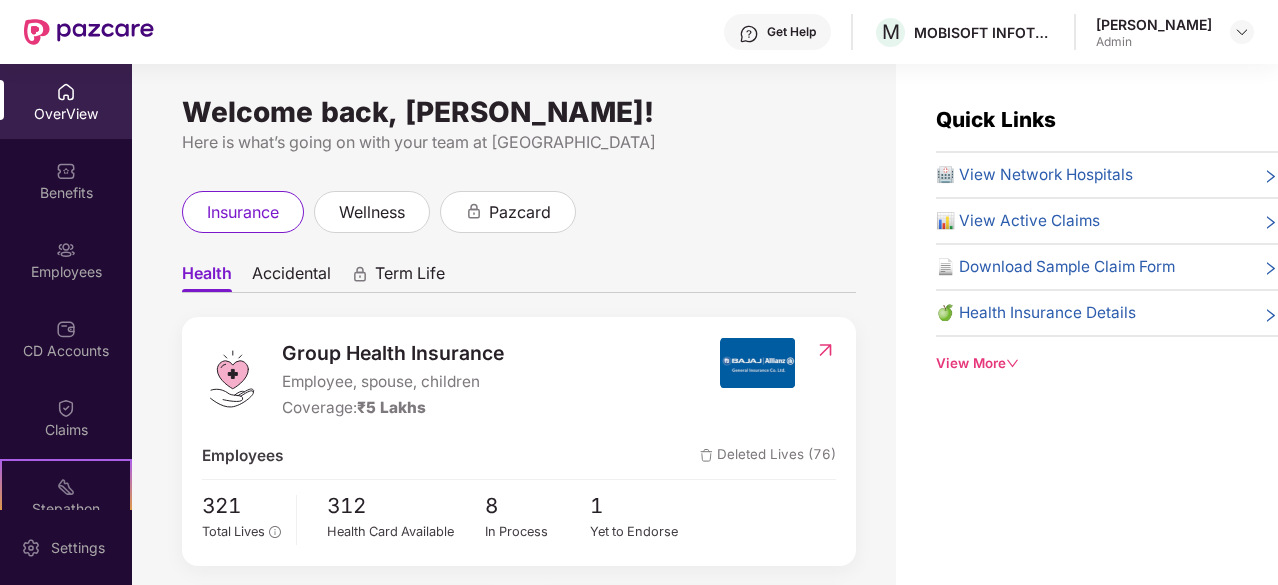 click on "View More" at bounding box center [1107, 363] 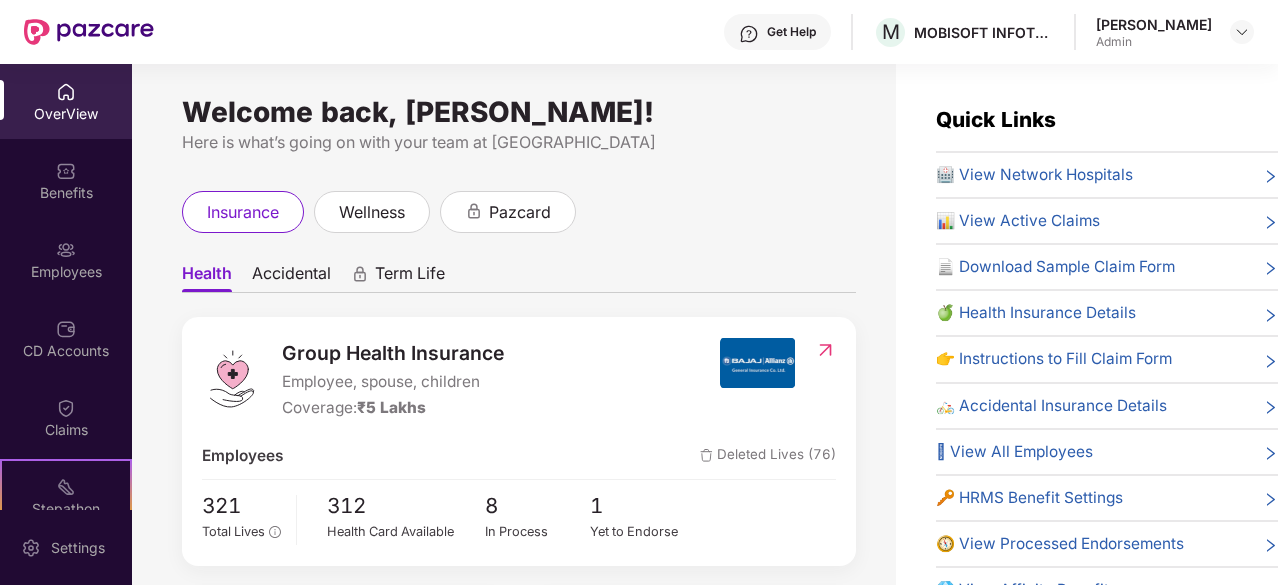 click on "🍏 Health Insurance Details" at bounding box center (1036, 313) 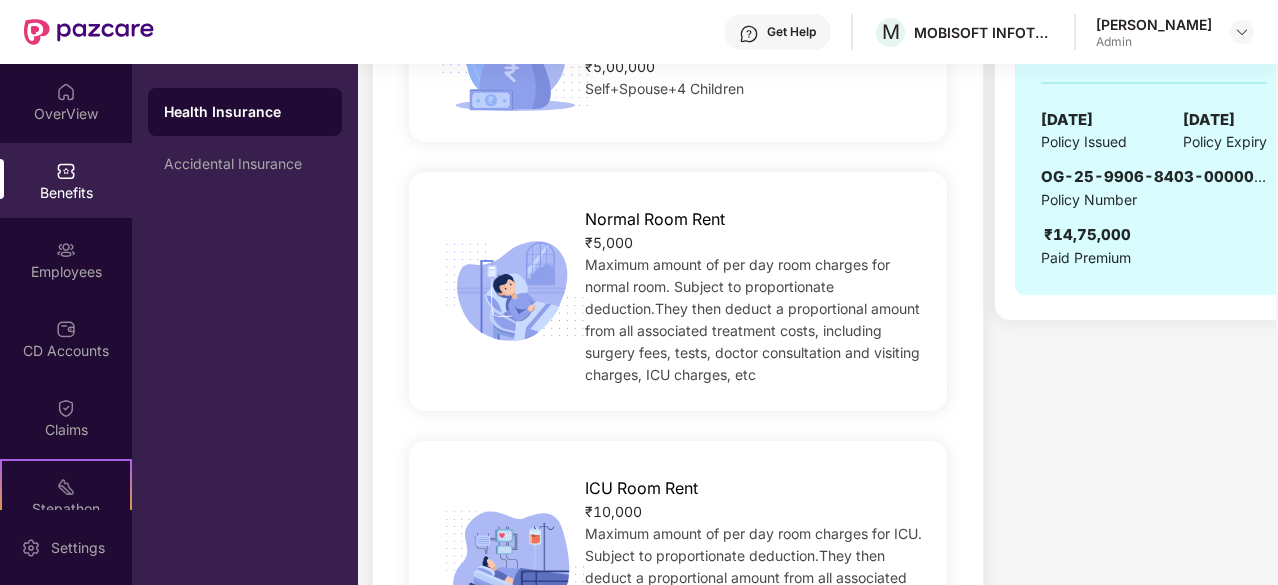 scroll, scrollTop: 400, scrollLeft: 0, axis: vertical 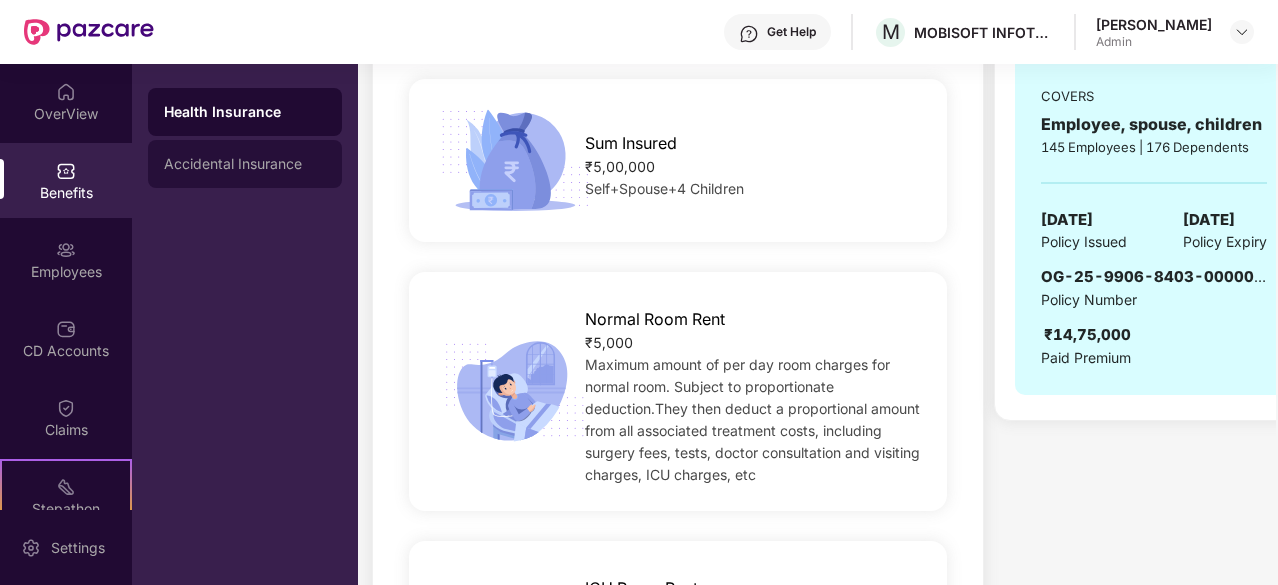 click on "Accidental Insurance" at bounding box center (245, 164) 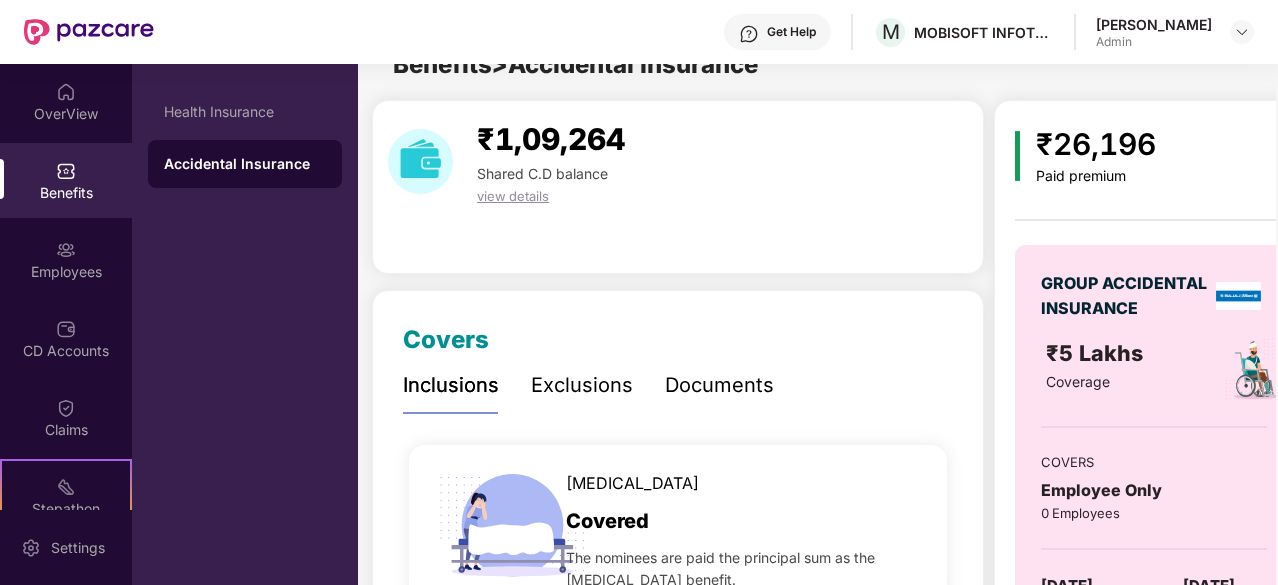 scroll, scrollTop: 400, scrollLeft: 0, axis: vertical 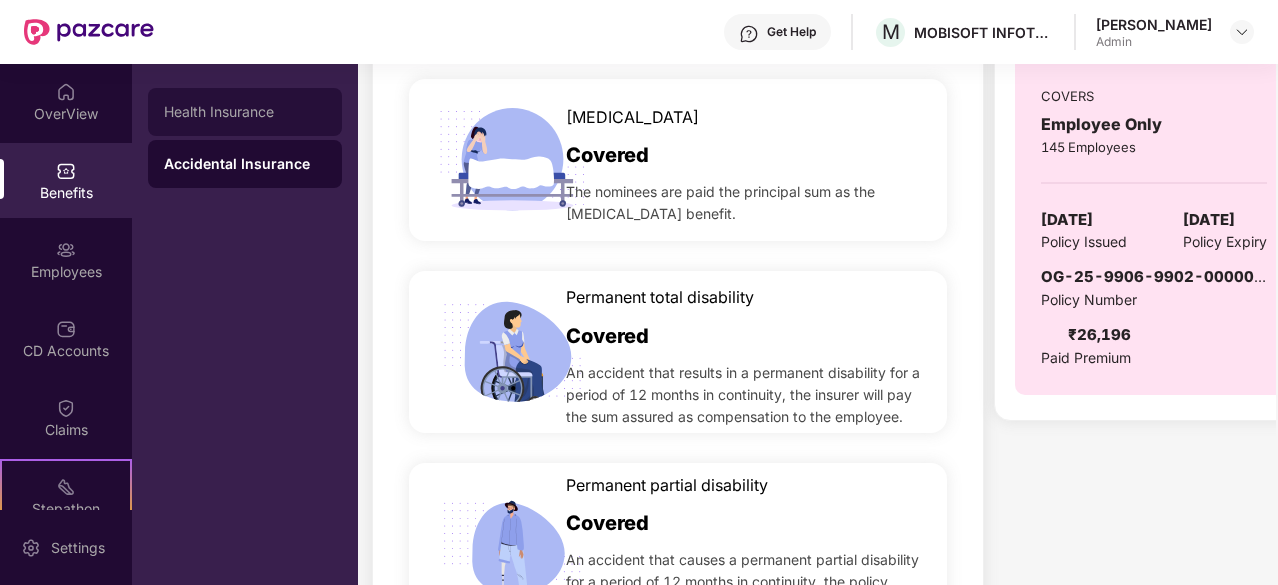 click on "Health Insurance" at bounding box center [245, 112] 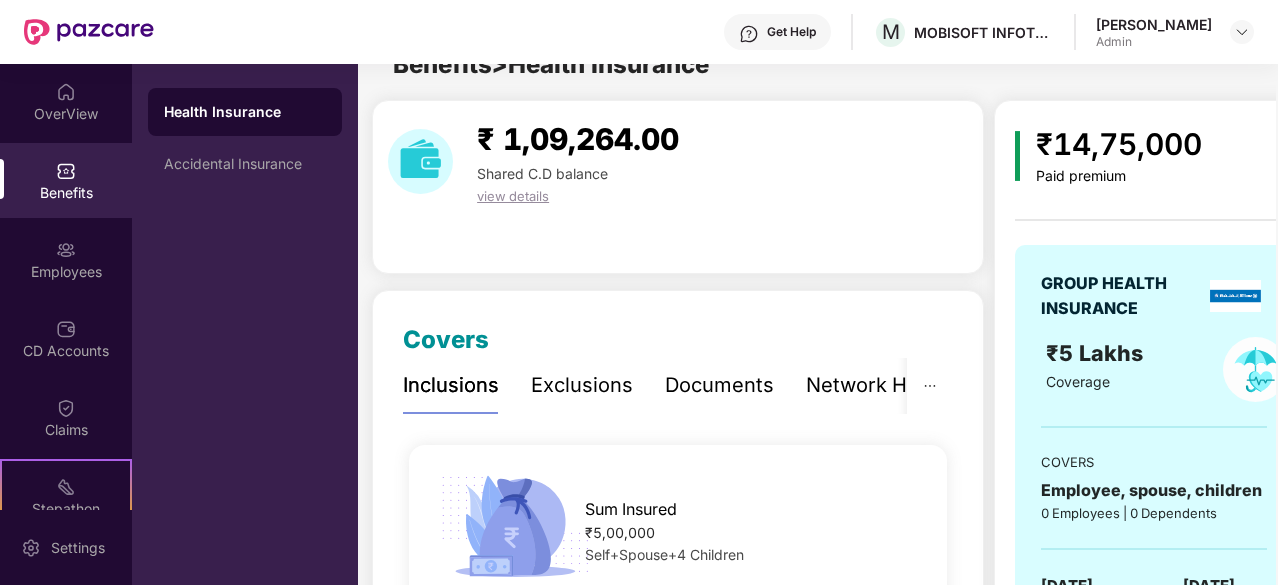 scroll, scrollTop: 400, scrollLeft: 0, axis: vertical 